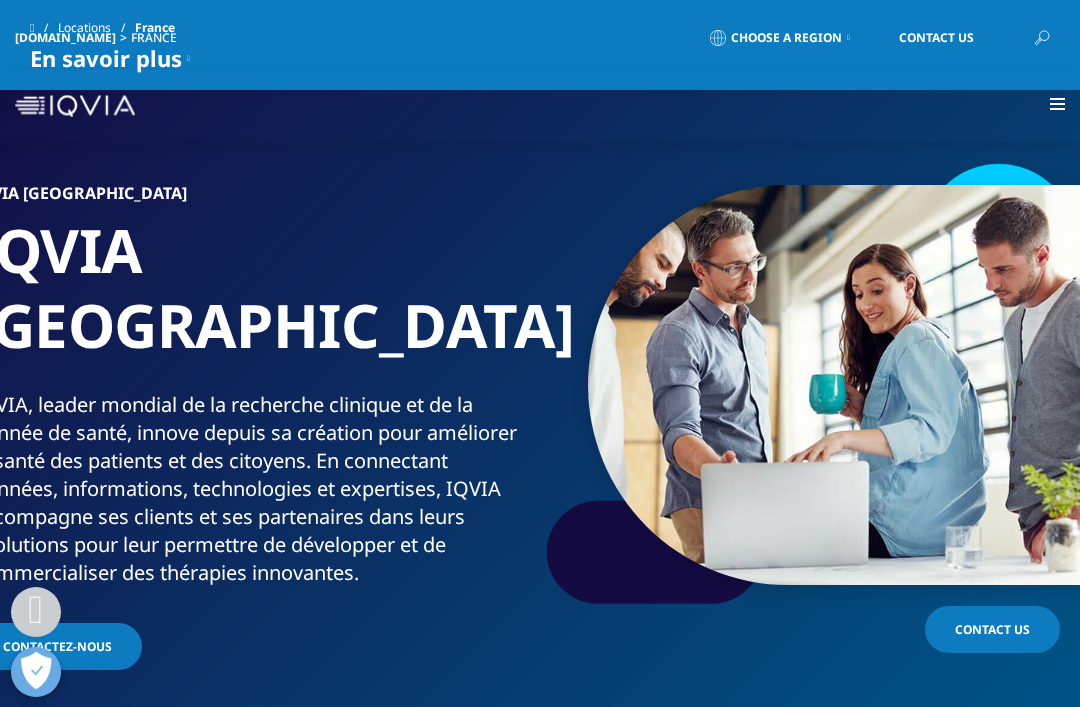 scroll, scrollTop: 1404, scrollLeft: 0, axis: vertical 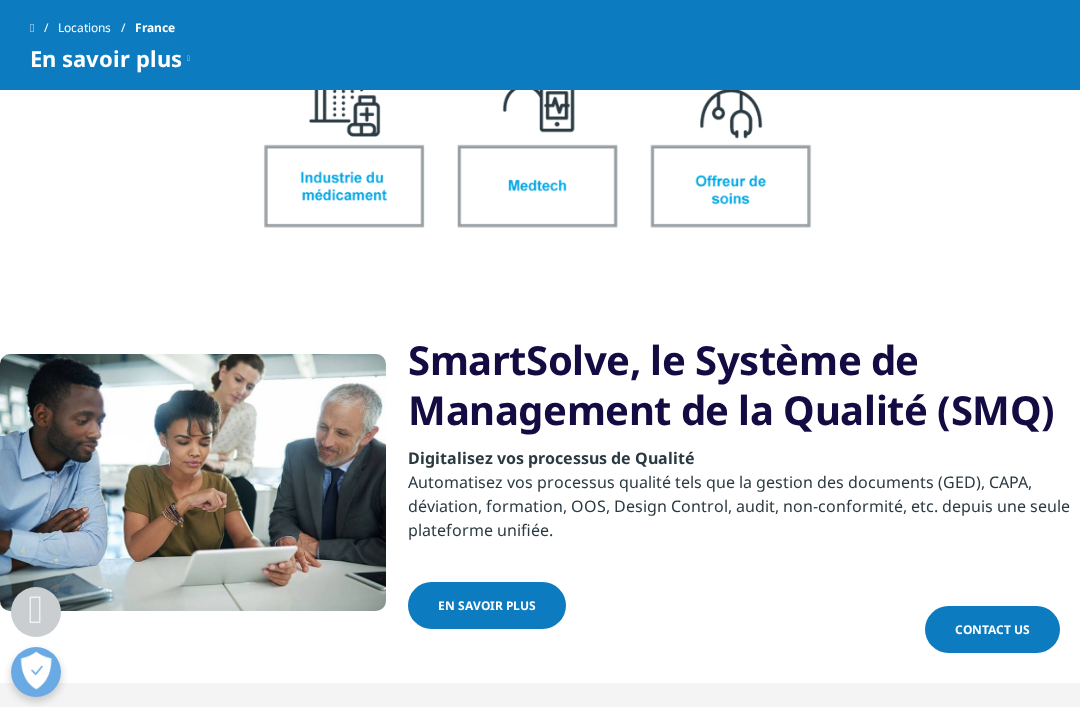 click on "Locations
France
En savoir plus
IQVIA | Études médicales
IQVIA Observatoire de la Médecine de Ville" at bounding box center (540, 45) 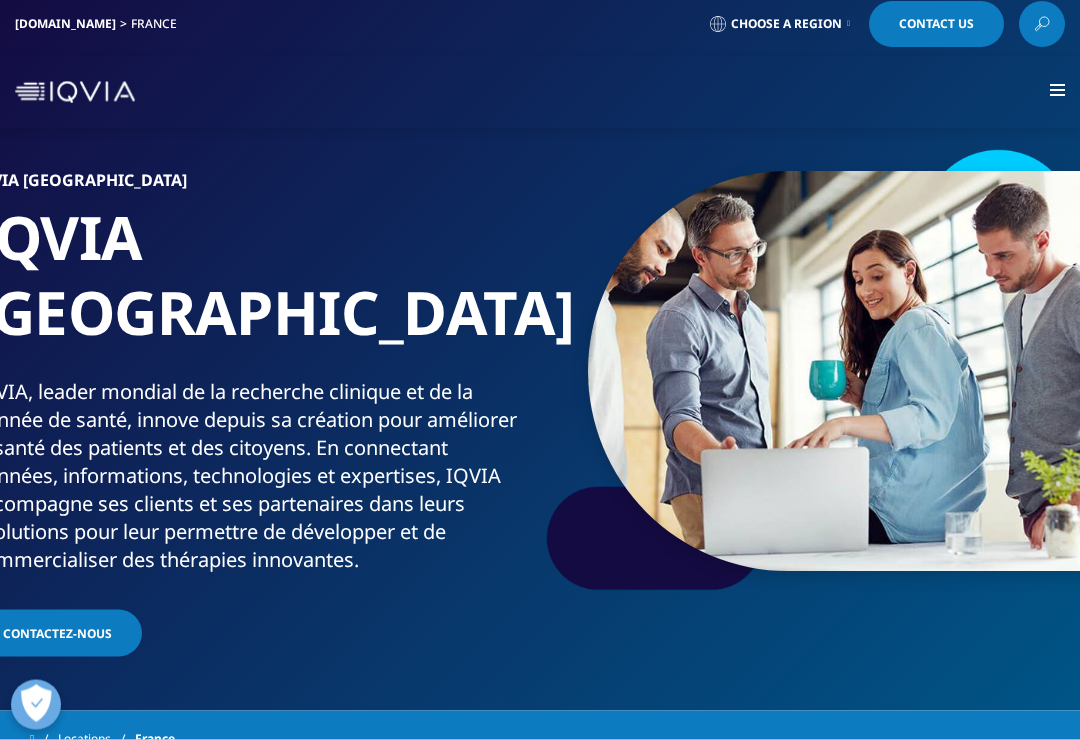 scroll, scrollTop: 0, scrollLeft: 0, axis: both 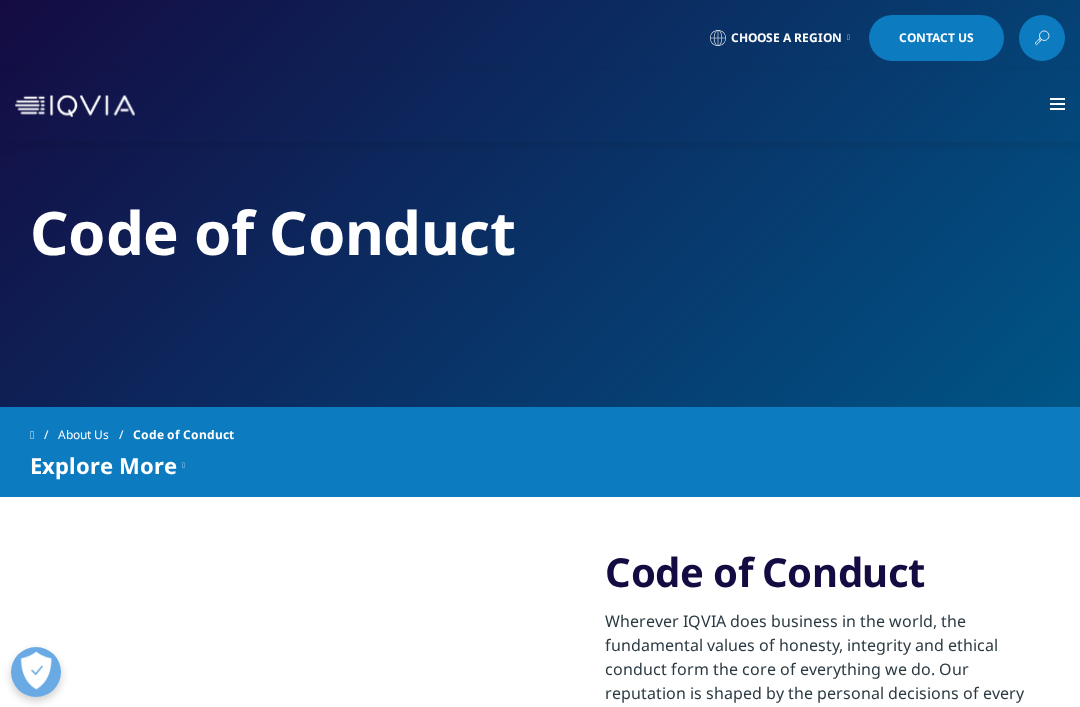 click on "Choose a Region" at bounding box center (786, 38) 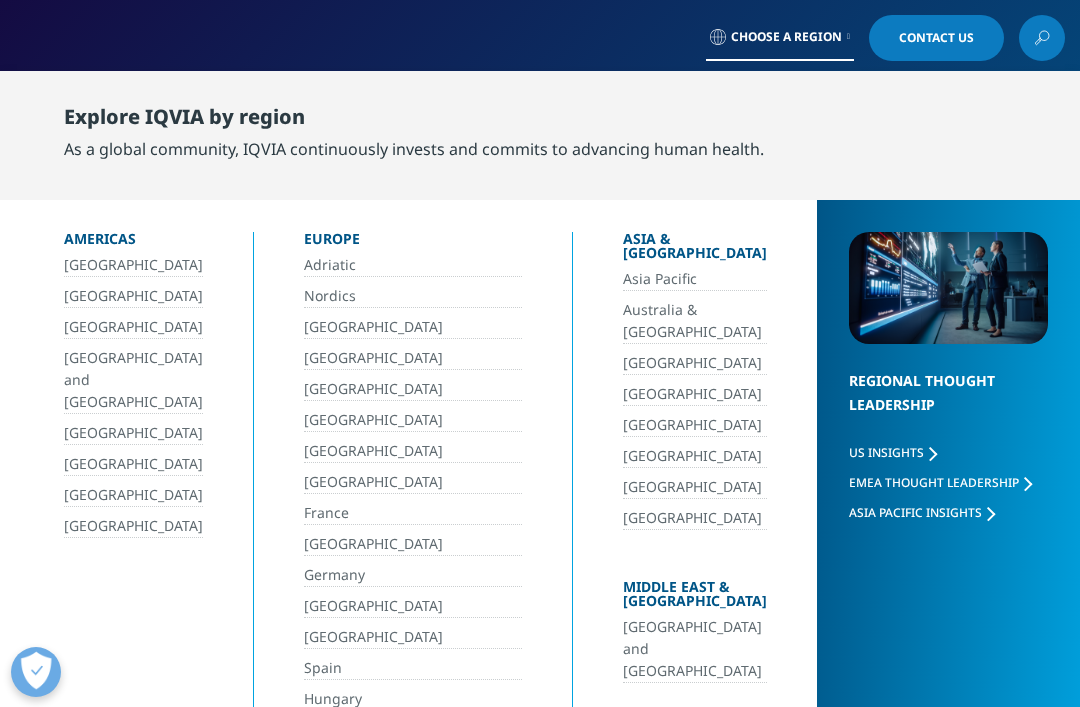click on "France" at bounding box center (413, 513) 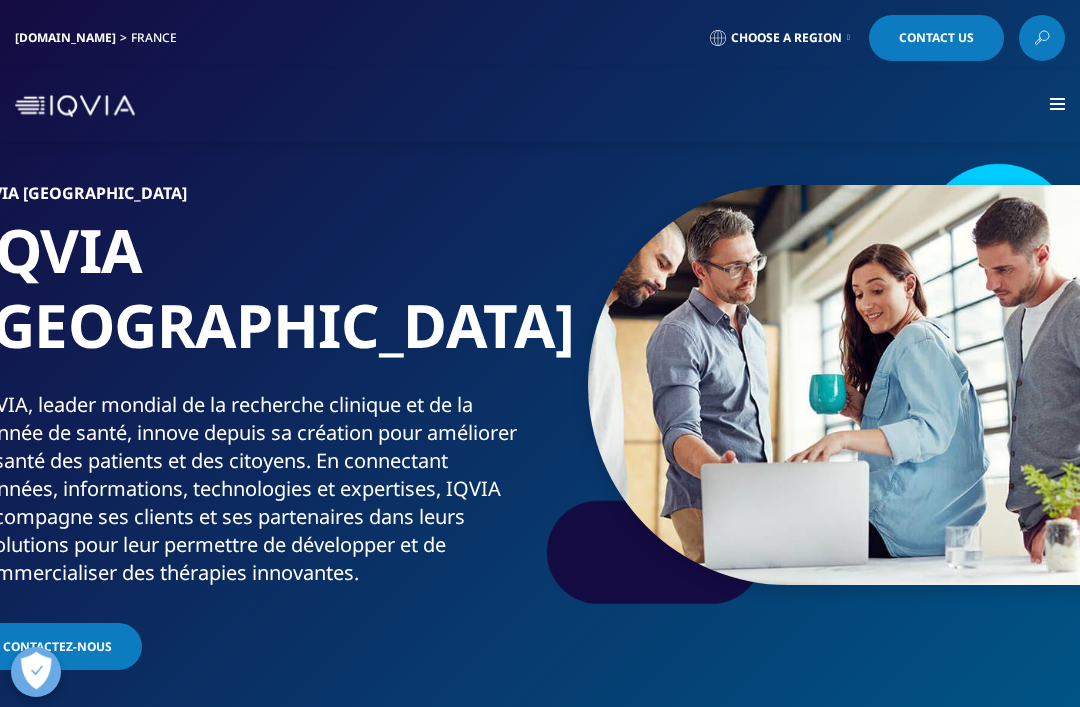 scroll, scrollTop: 0, scrollLeft: 0, axis: both 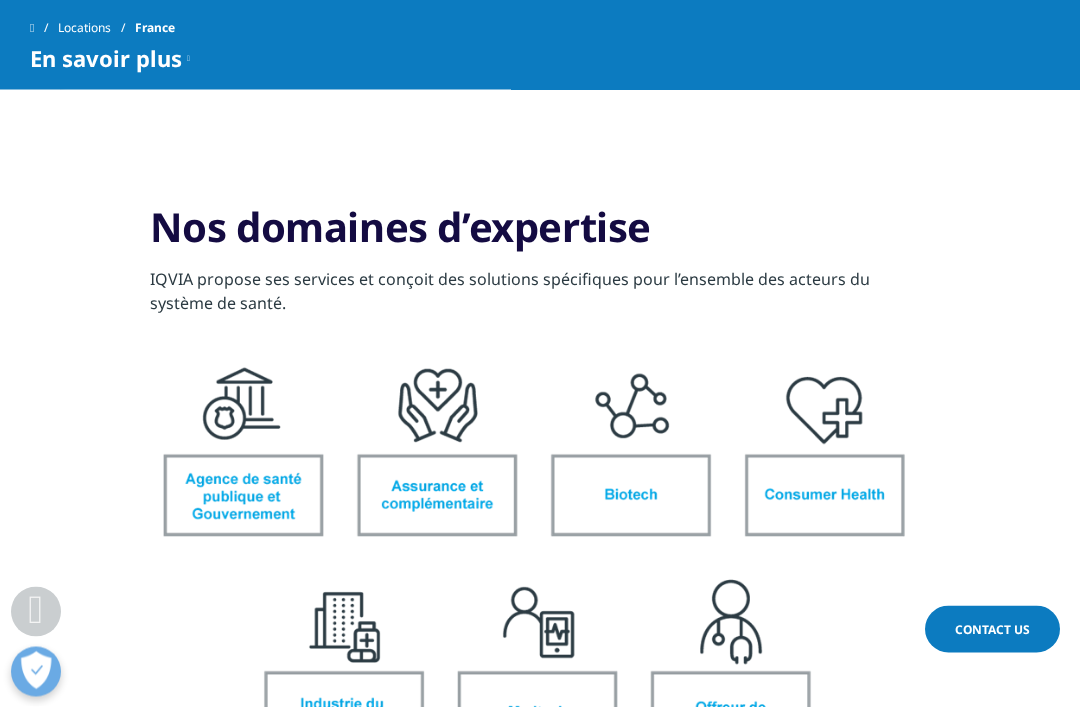 click at bounding box center (540, 567) 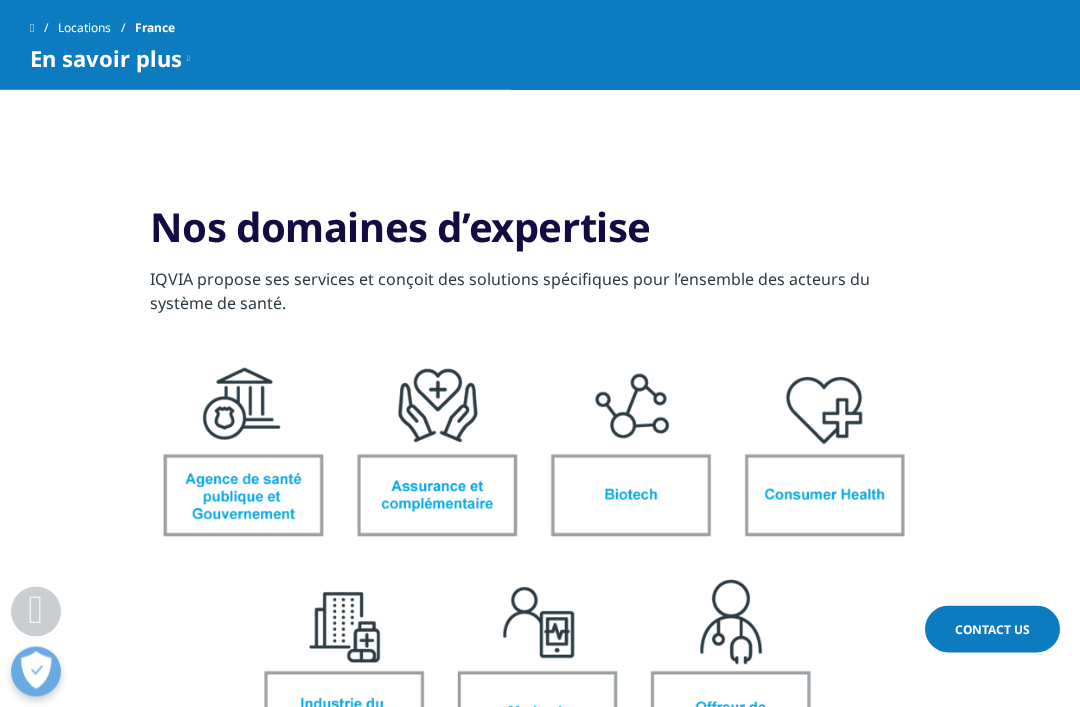 scroll, scrollTop: 877, scrollLeft: 0, axis: vertical 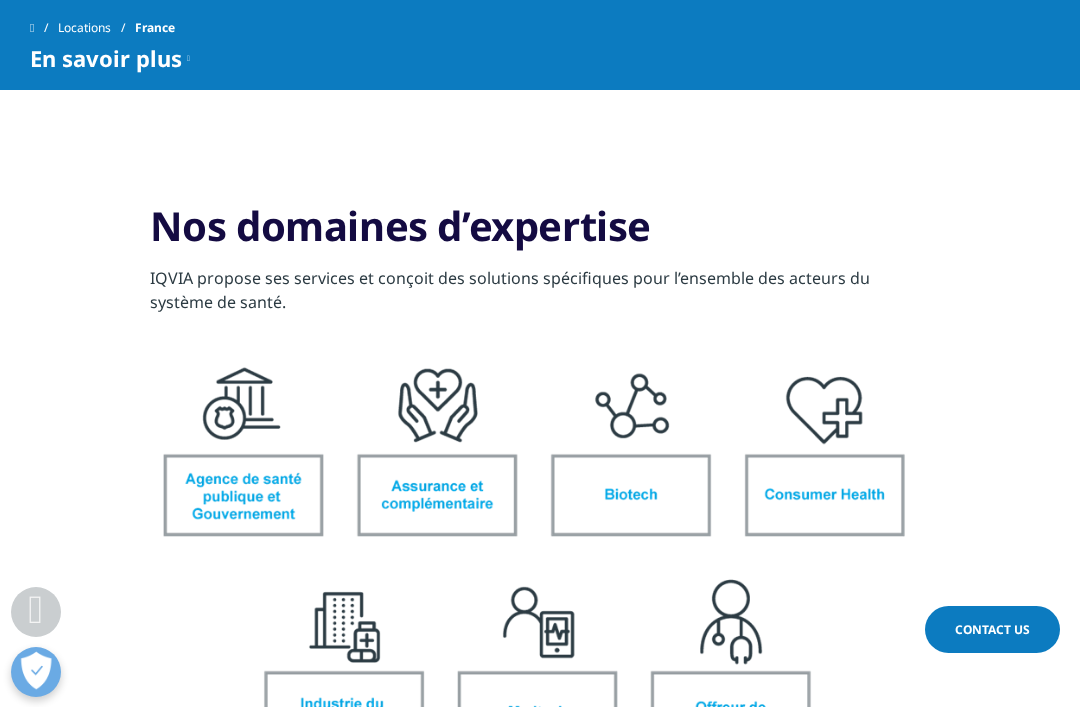 click at bounding box center [540, 566] 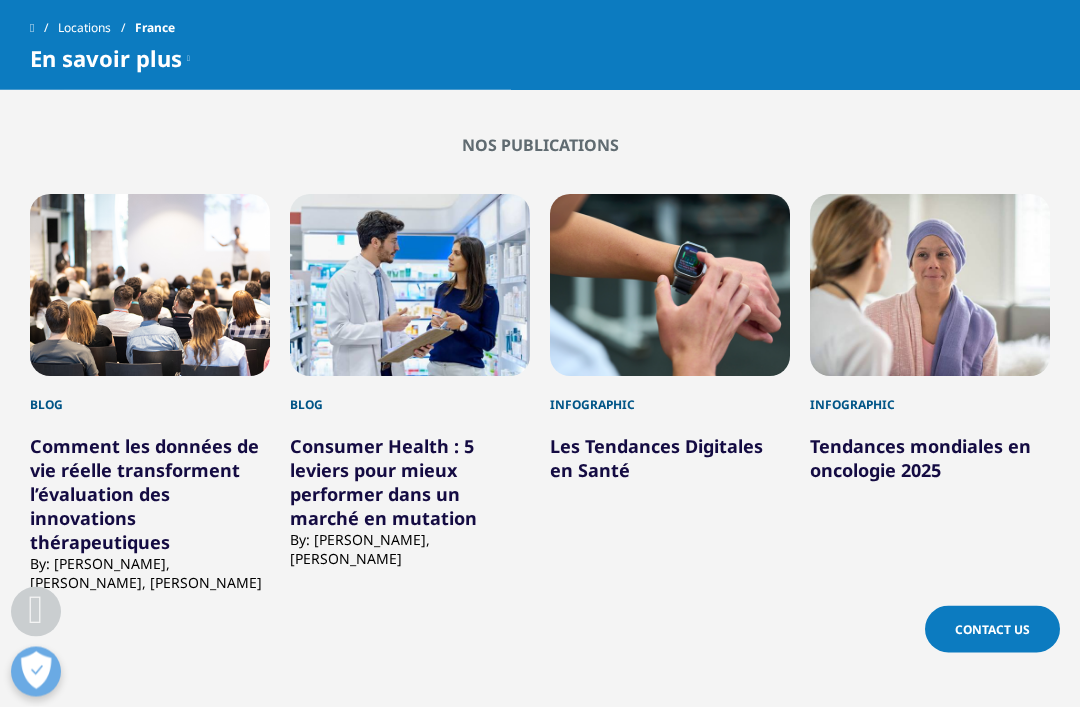 scroll, scrollTop: 2652, scrollLeft: 0, axis: vertical 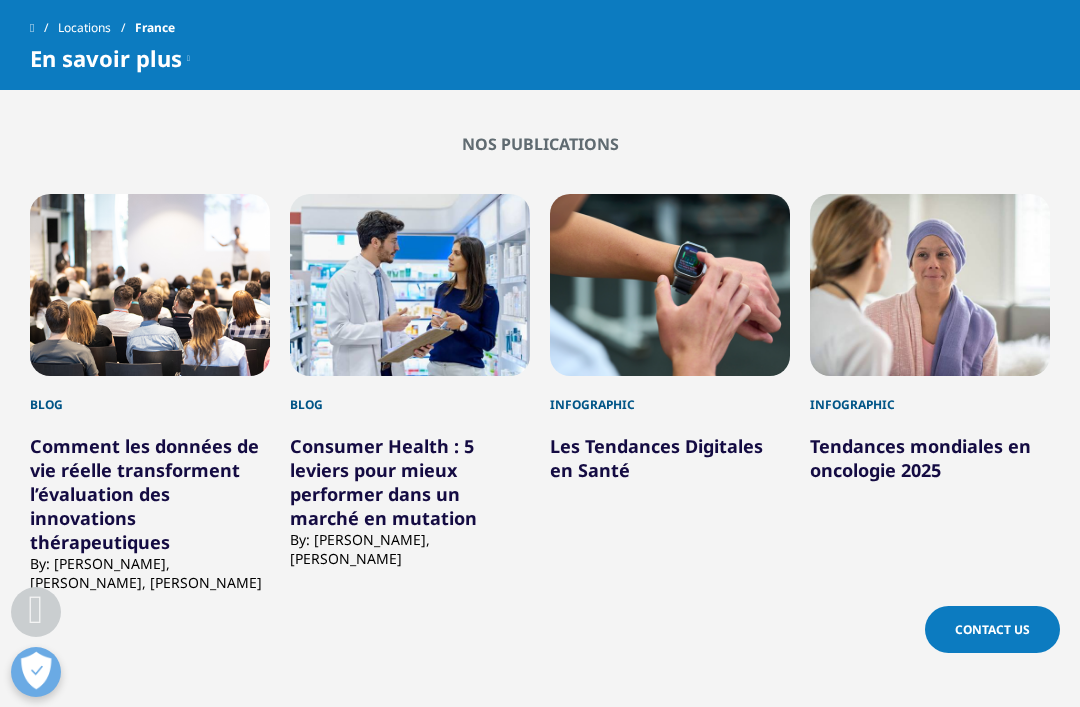 click at bounding box center [670, 285] 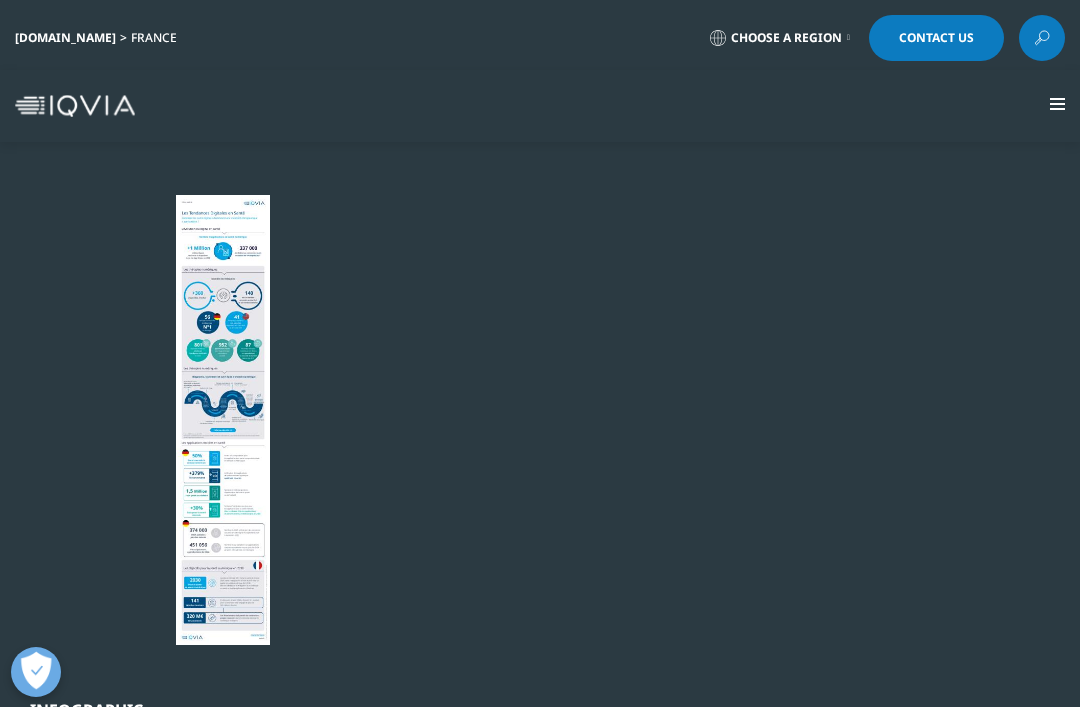 scroll, scrollTop: 0, scrollLeft: 0, axis: both 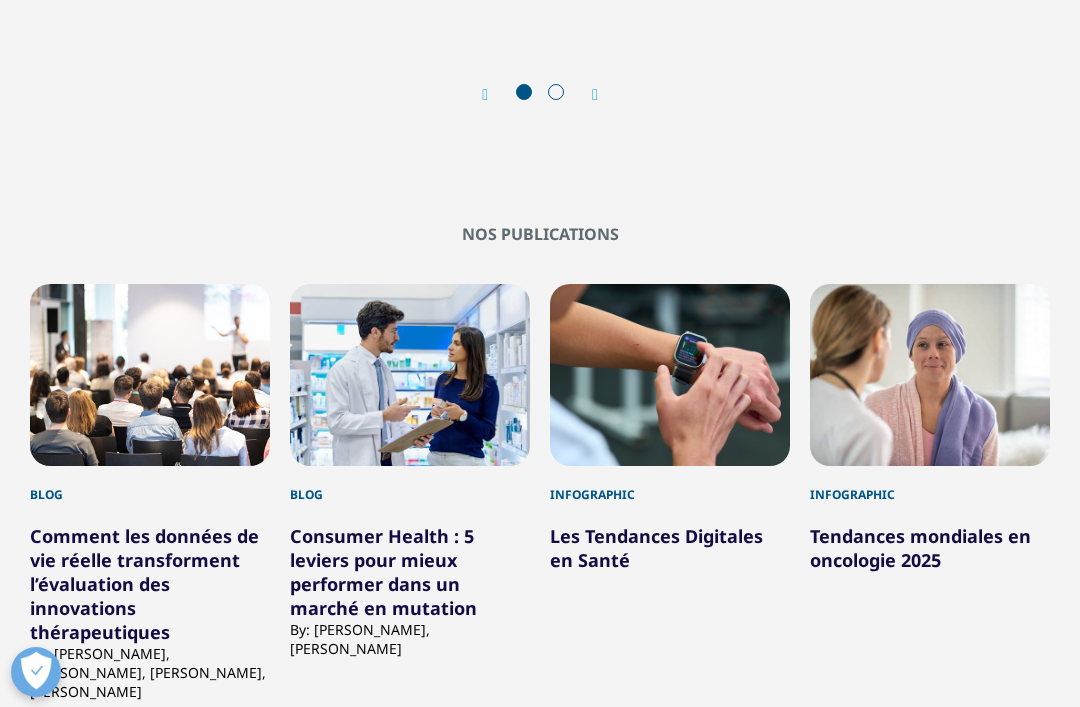 click on "Tendances mondiales en oncologie 2025" at bounding box center (920, 548) 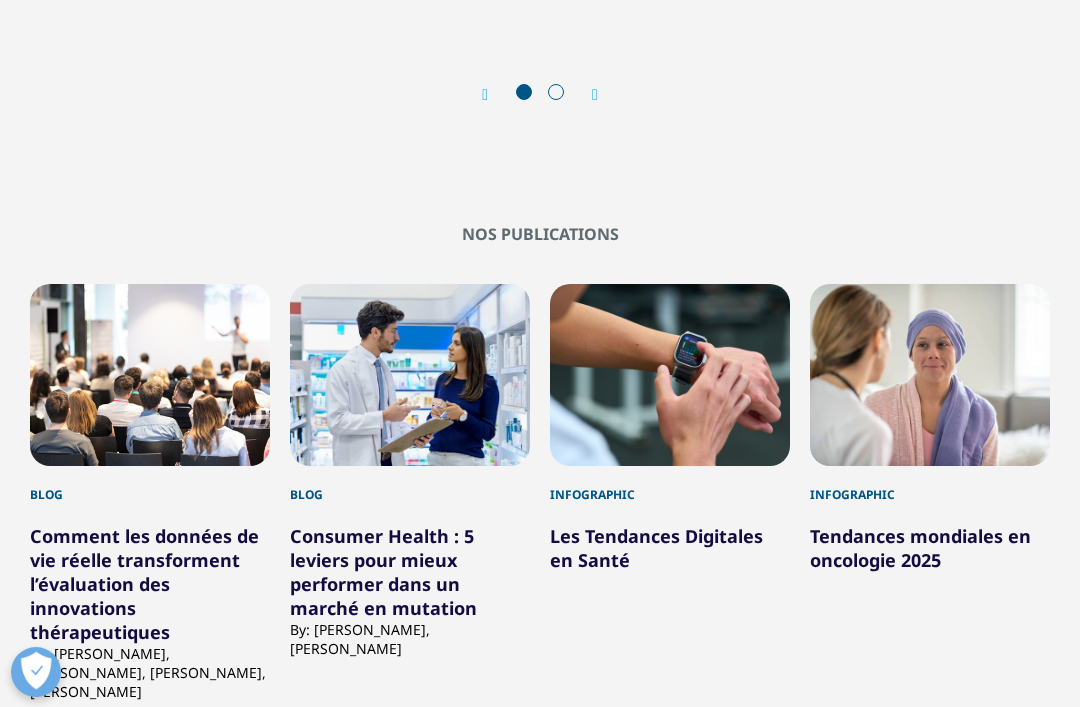 click on "Tendances mondiales en oncologie 2025" at bounding box center [920, 548] 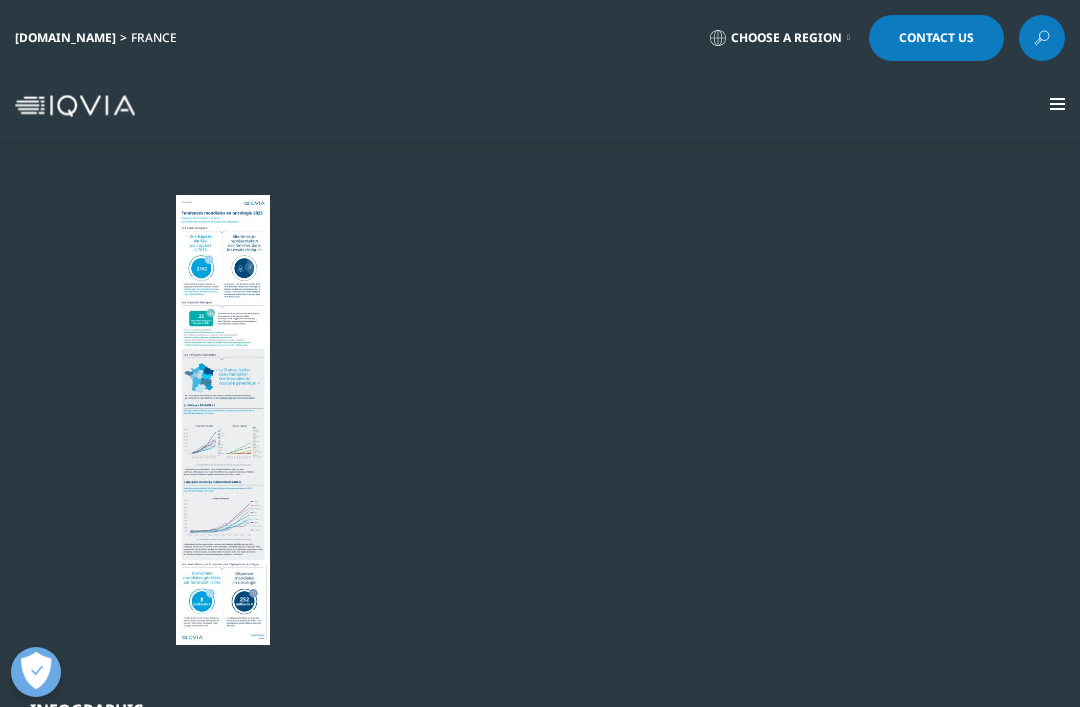 scroll, scrollTop: 0, scrollLeft: 0, axis: both 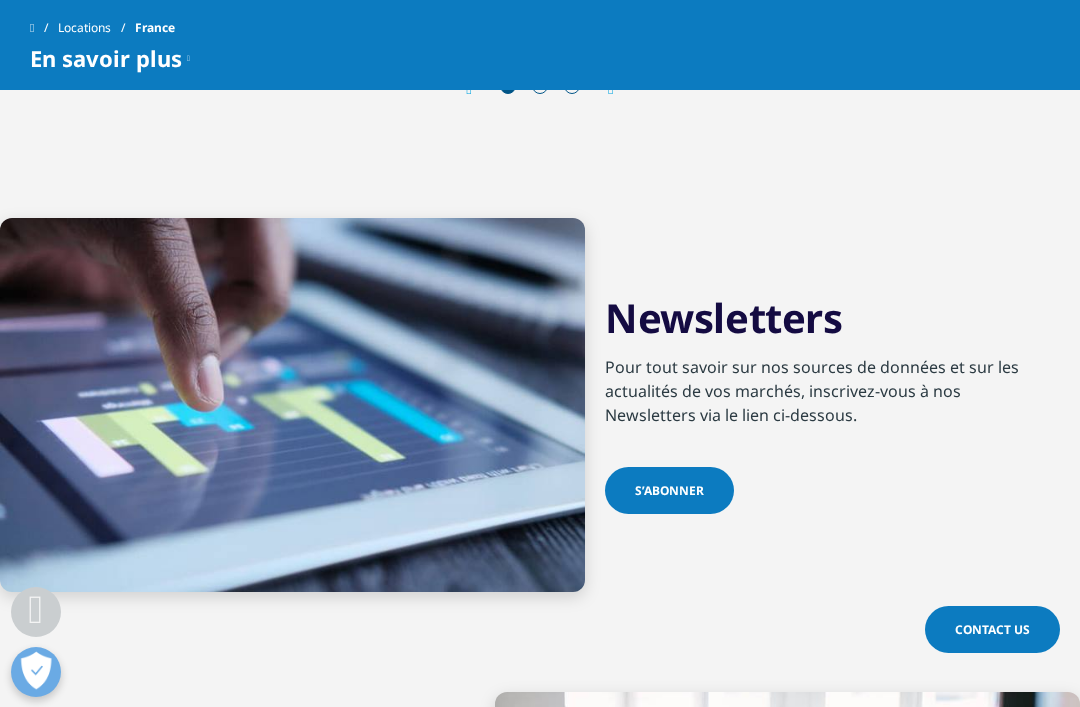 click on "Pour tout savoir sur nos sources de données et sur les actualités de vos marchés, inscrivez-vous à nos Newsletters via le lien ci-dessous." at bounding box center (827, 385) 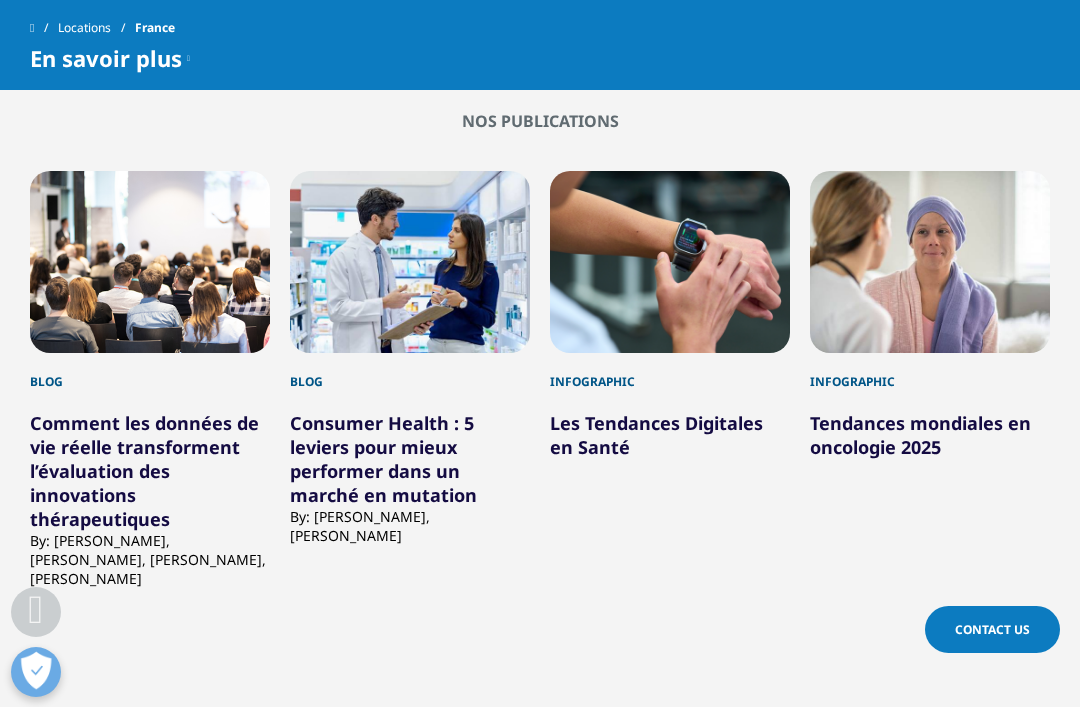 scroll, scrollTop: 2677, scrollLeft: 0, axis: vertical 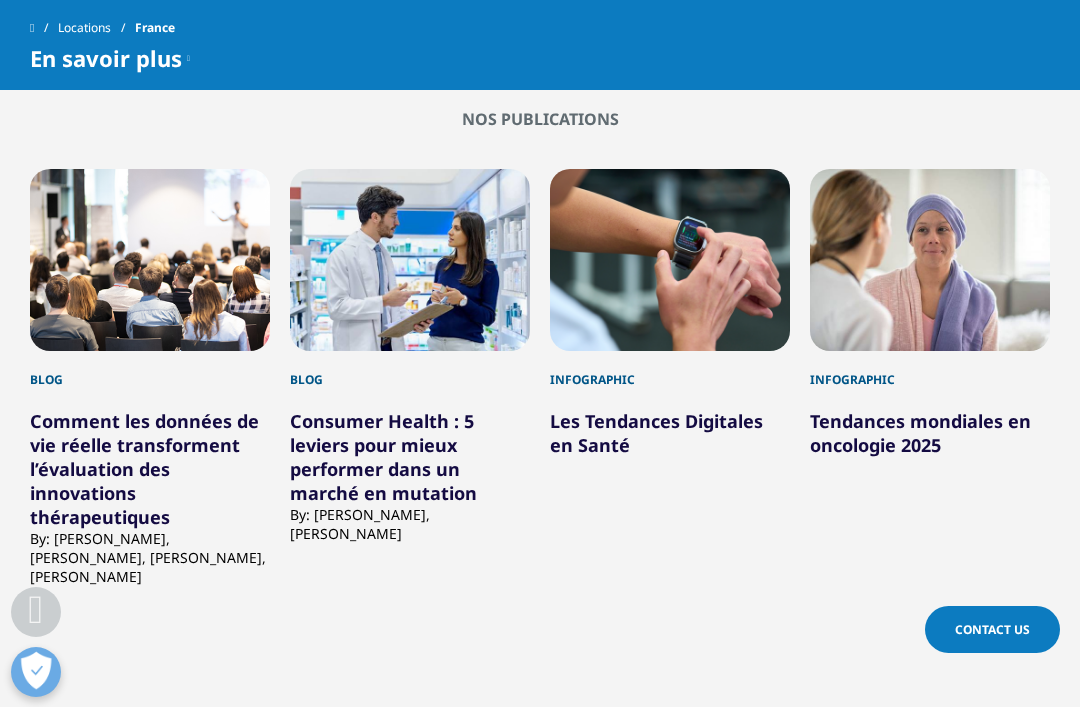click at bounding box center [611, 750] 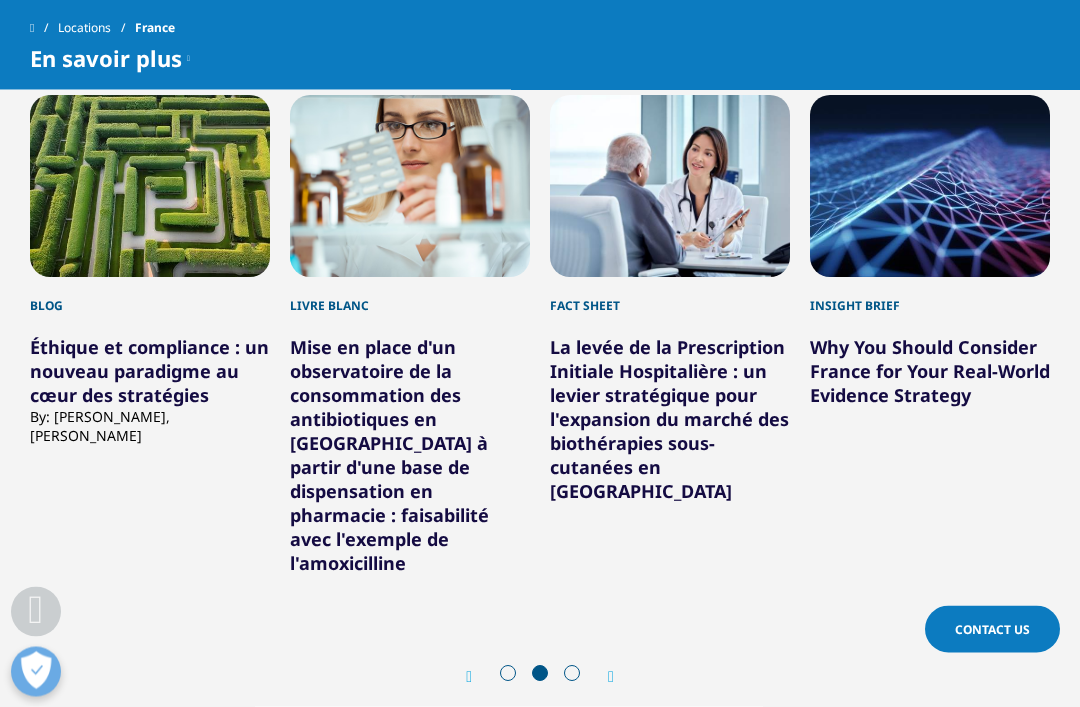 scroll, scrollTop: 2690, scrollLeft: 0, axis: vertical 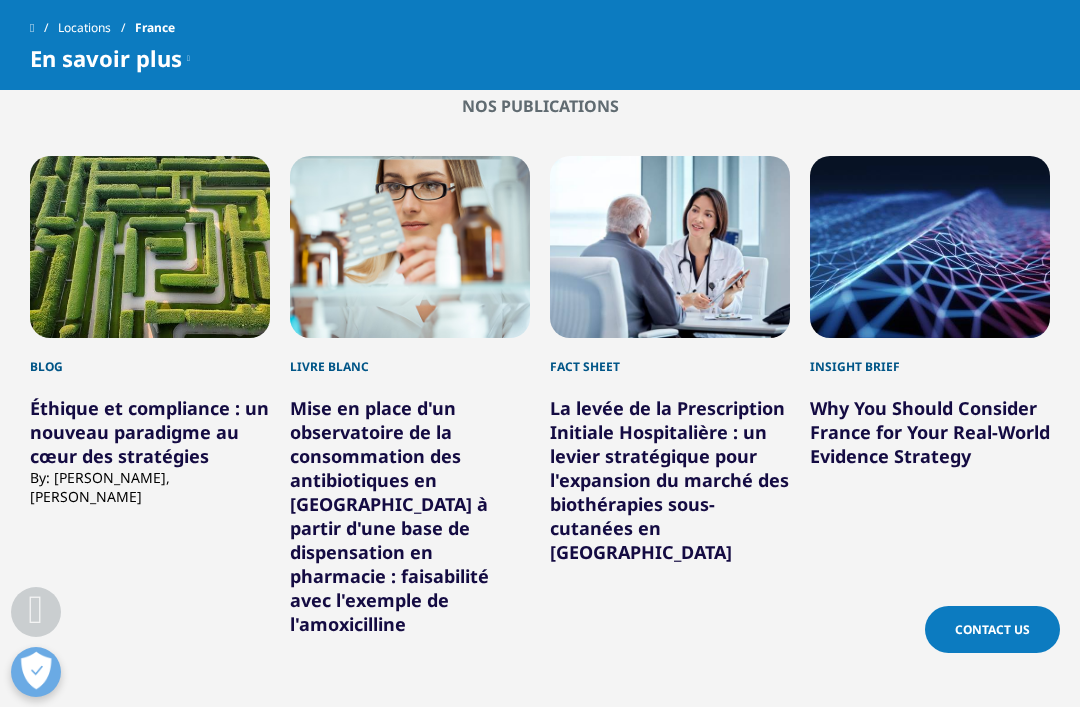 click at bounding box center [611, 737] 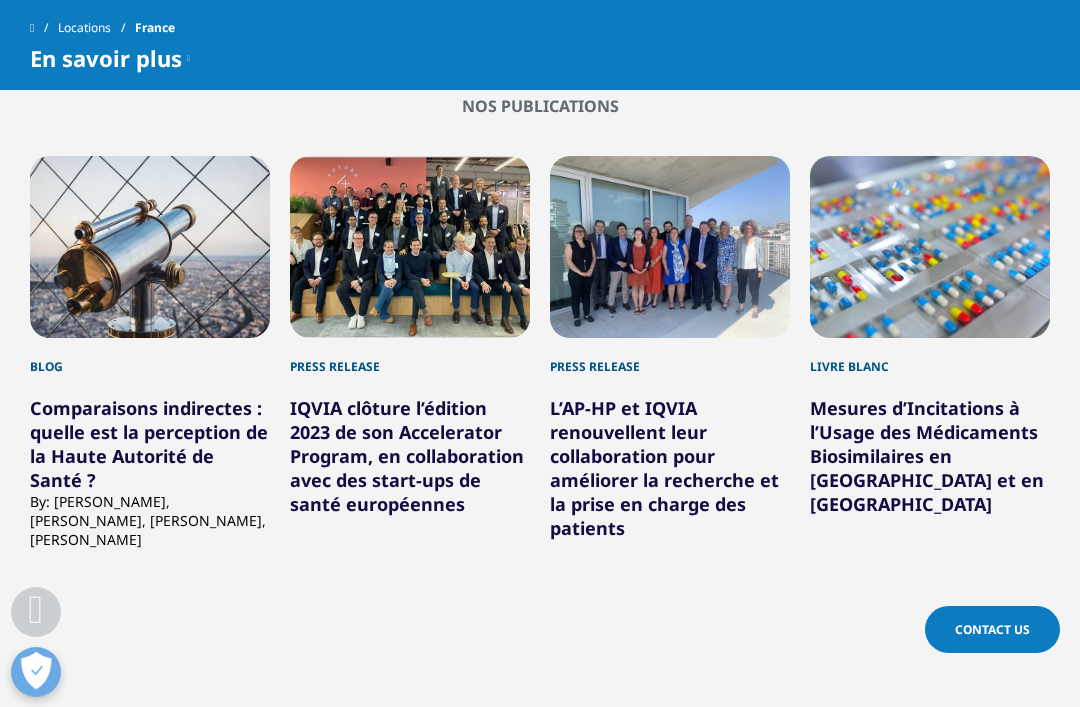 click at bounding box center [611, 737] 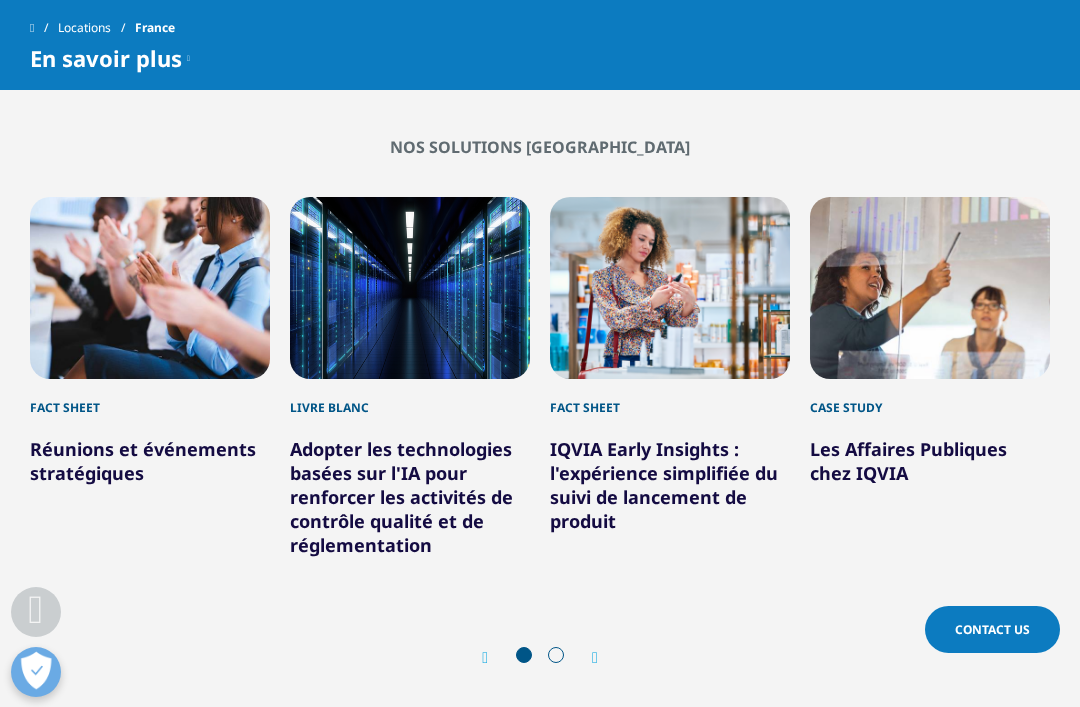 scroll, scrollTop: 1998, scrollLeft: 0, axis: vertical 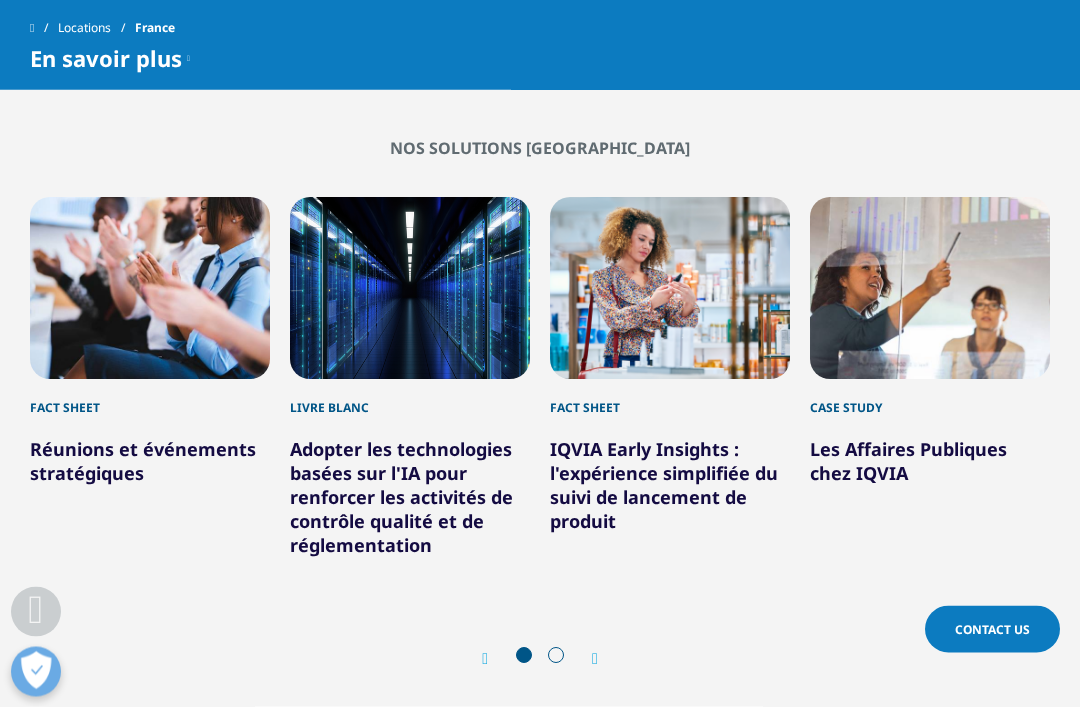 click at bounding box center [595, 659] 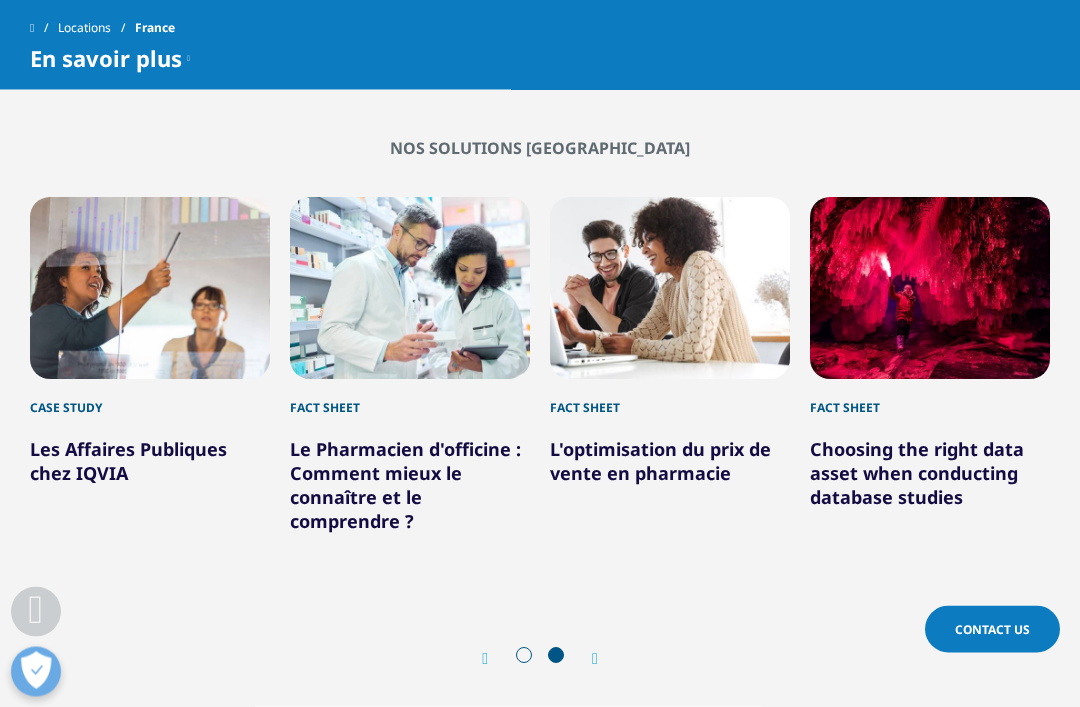 scroll, scrollTop: 1999, scrollLeft: 0, axis: vertical 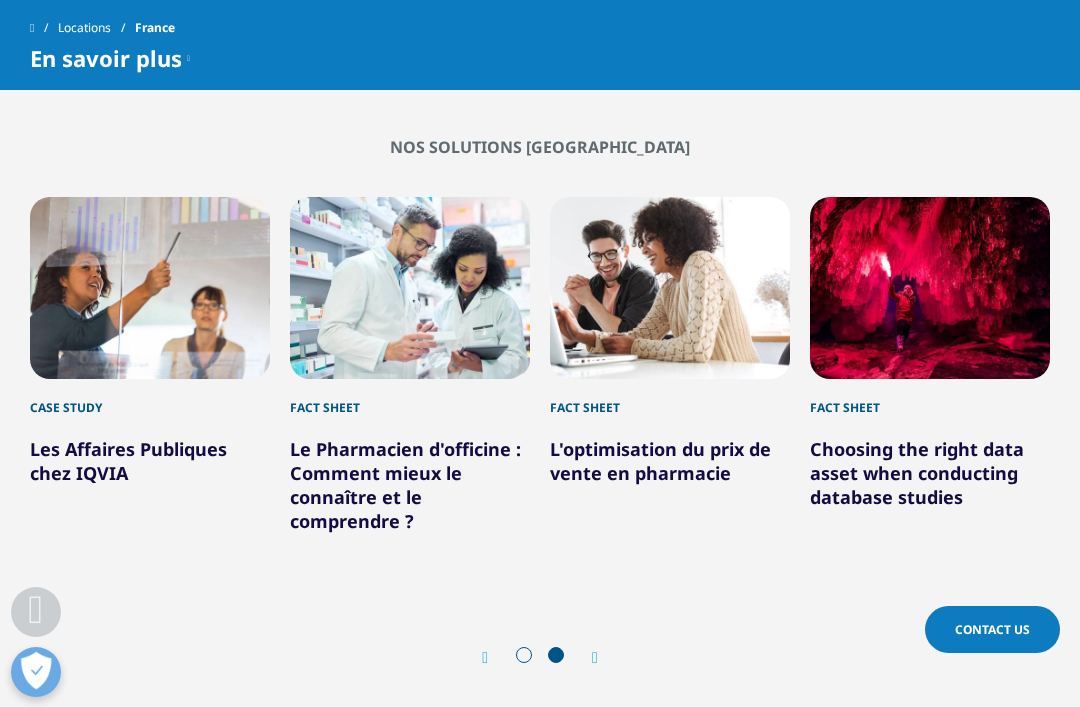 click on "Le Pharmacien d'officine : Comment mieux le connaître et le comprendre ?" at bounding box center [405, 485] 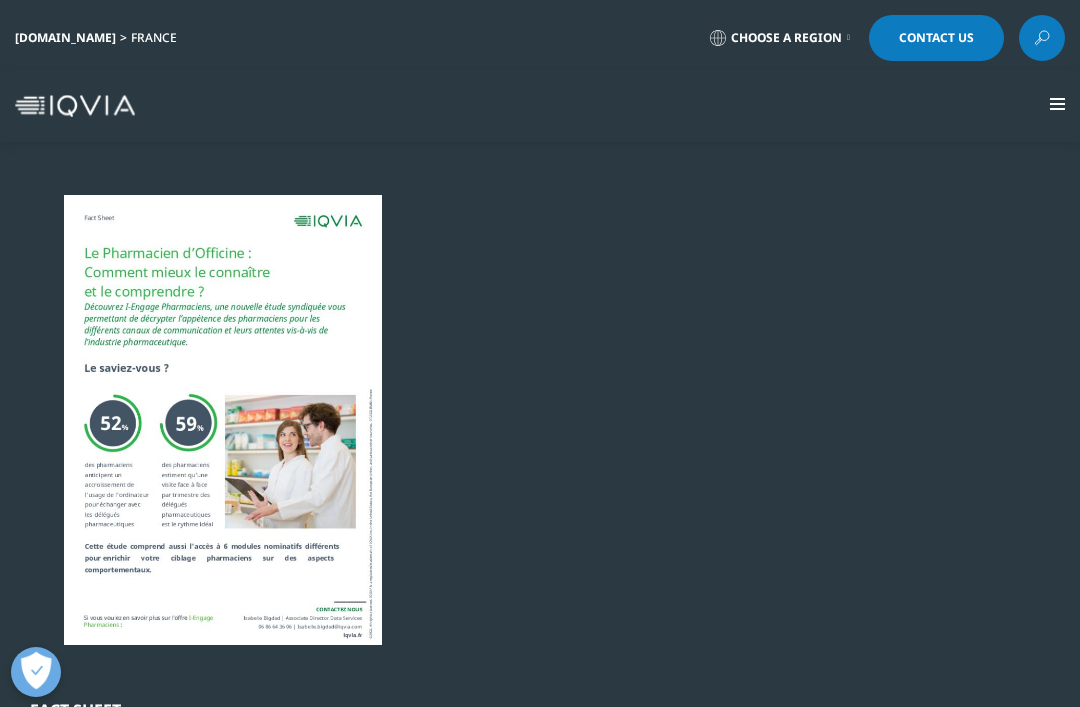 scroll, scrollTop: 0, scrollLeft: 0, axis: both 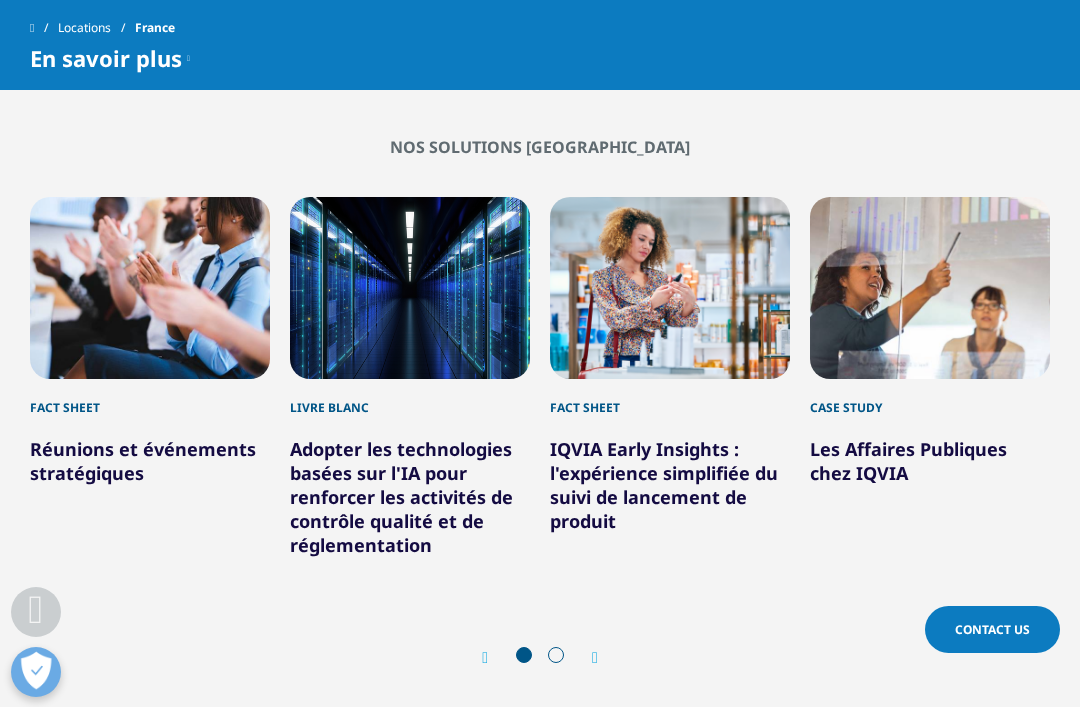 click at bounding box center [595, 658] 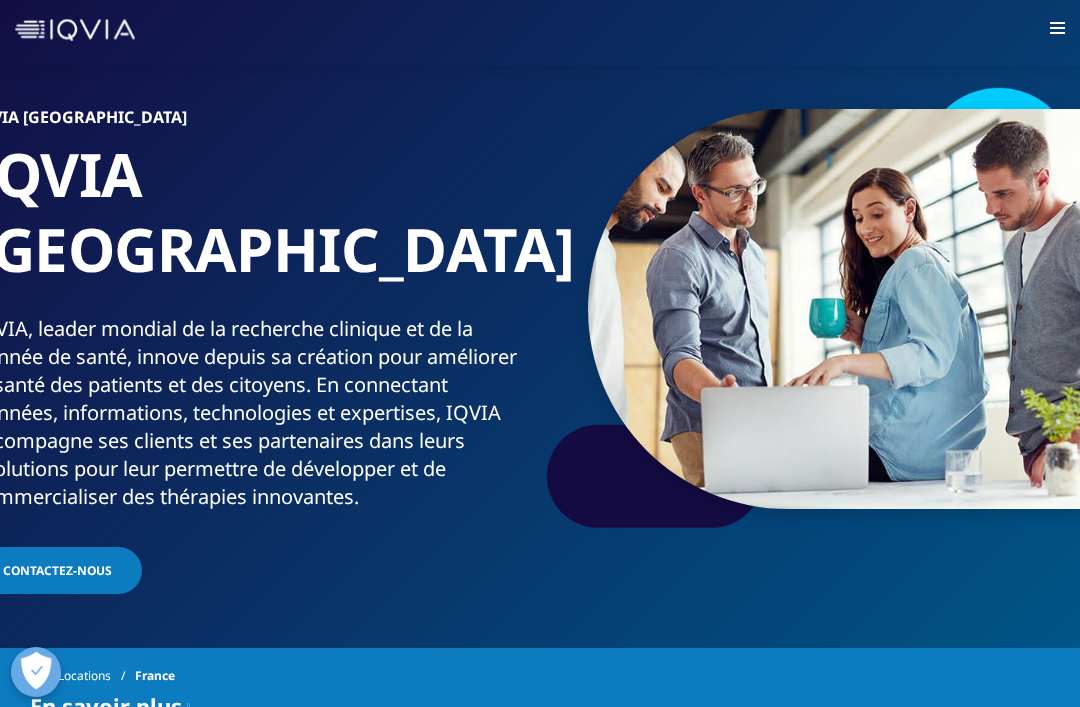 scroll, scrollTop: 0, scrollLeft: 0, axis: both 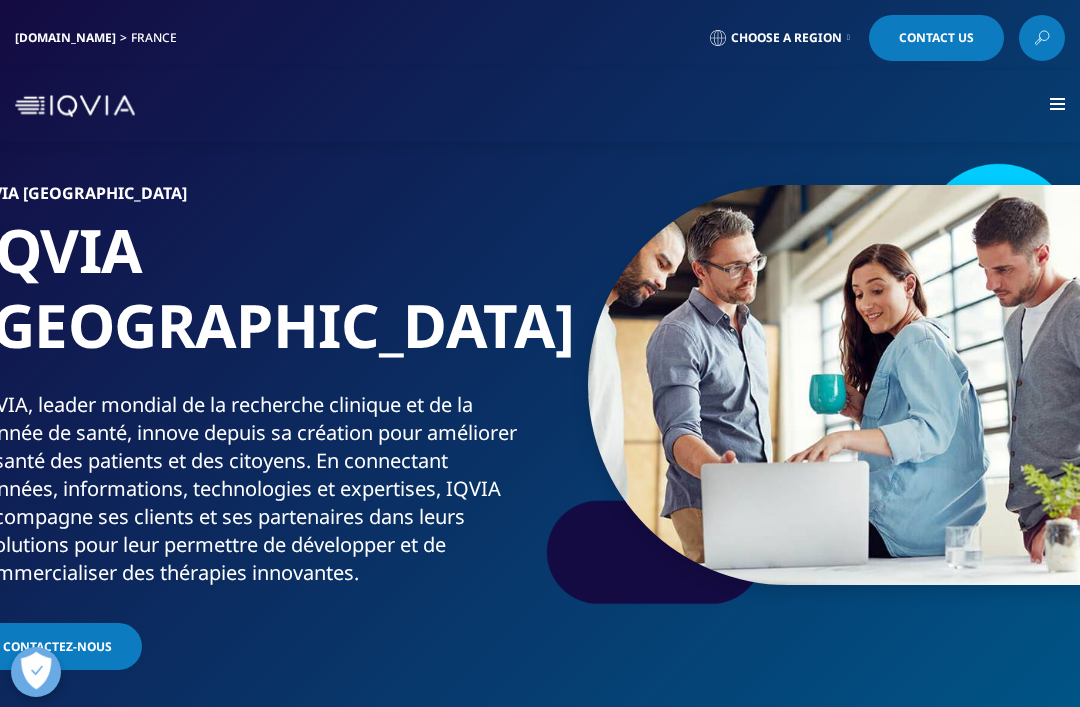 click at bounding box center [1057, 99] 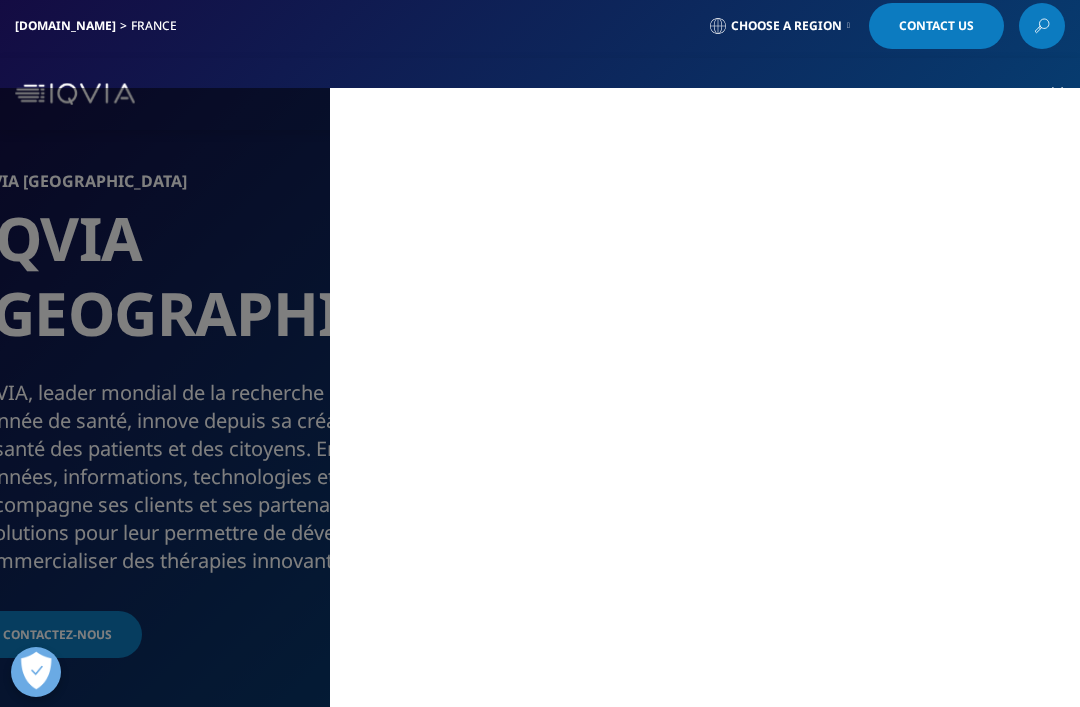 scroll, scrollTop: 13, scrollLeft: 0, axis: vertical 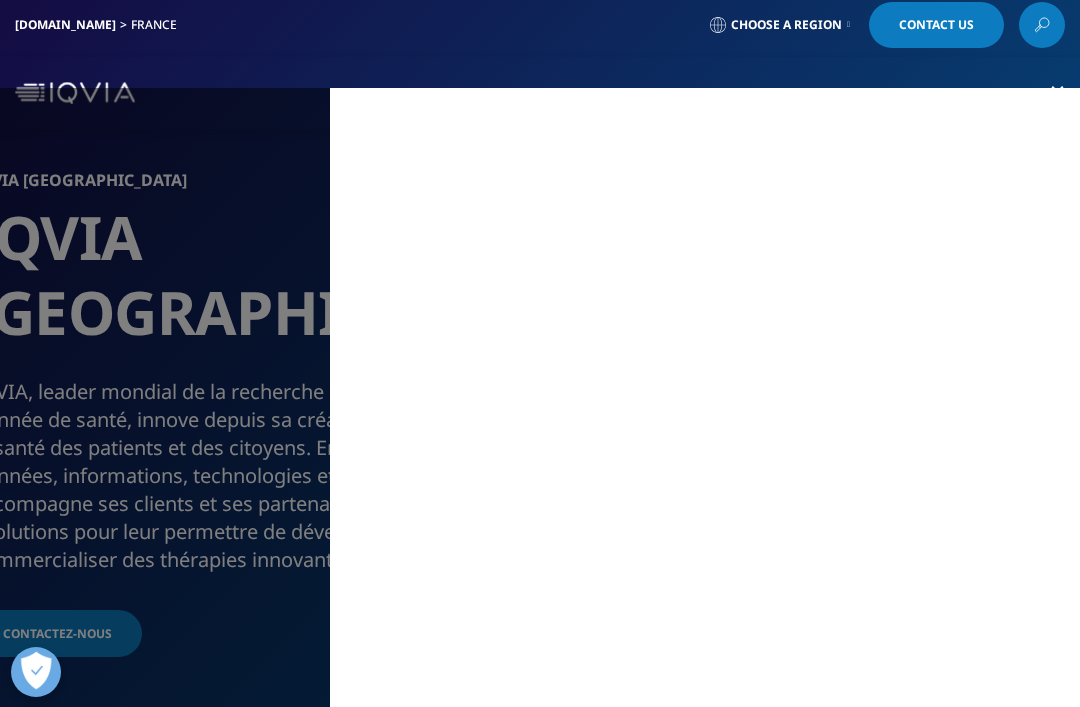 click 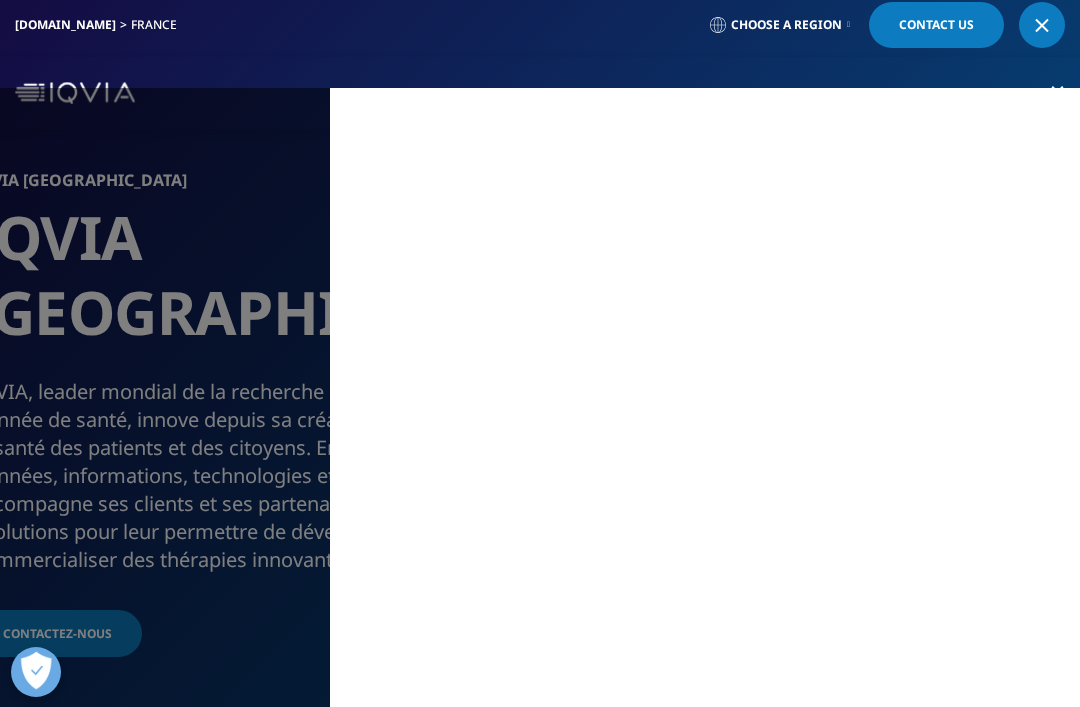 scroll, scrollTop: 0, scrollLeft: 0, axis: both 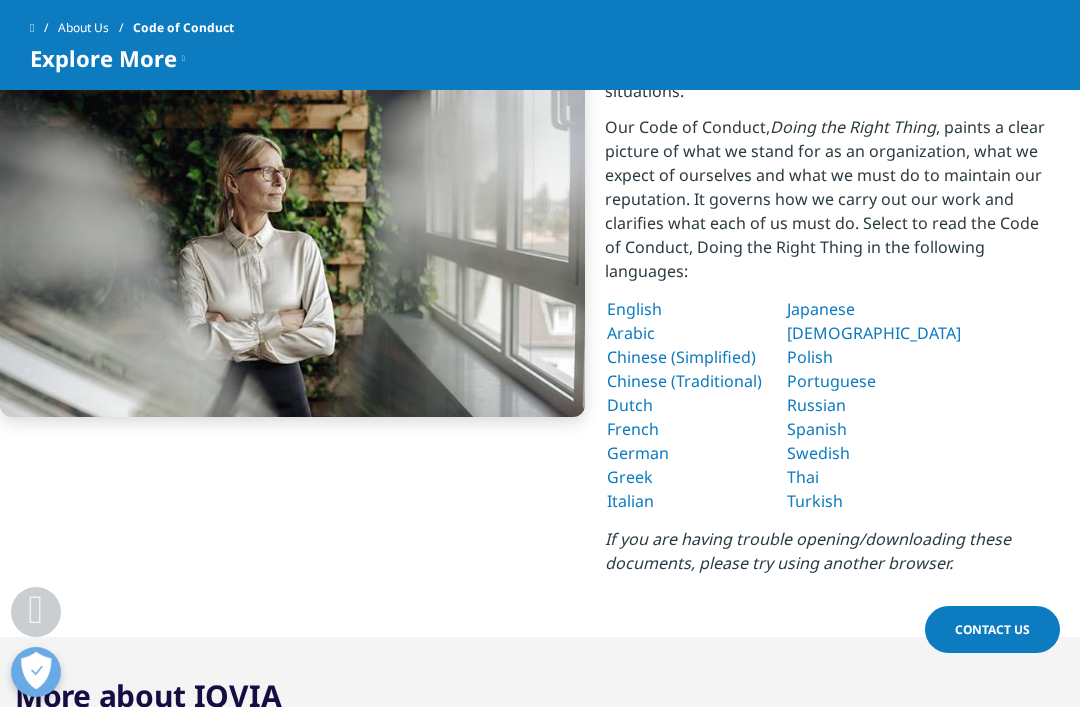 click on "French" at bounding box center (633, 429) 